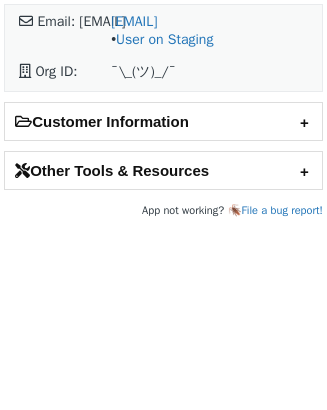 scroll, scrollTop: 0, scrollLeft: 0, axis: both 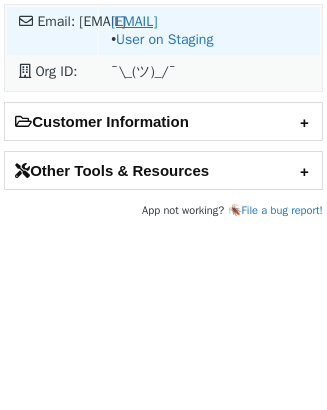 click on "claujuli2017@gmail.com" at bounding box center [134, 21] 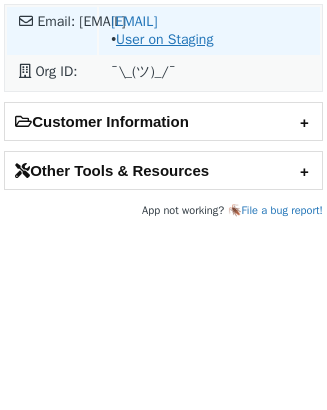 click on "User on Staging" at bounding box center [164, 39] 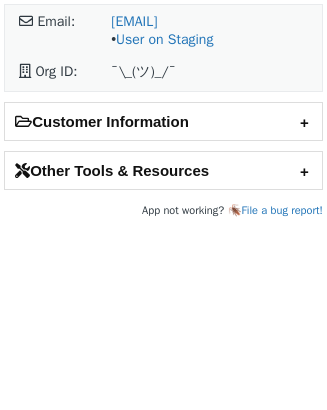 scroll, scrollTop: 0, scrollLeft: 0, axis: both 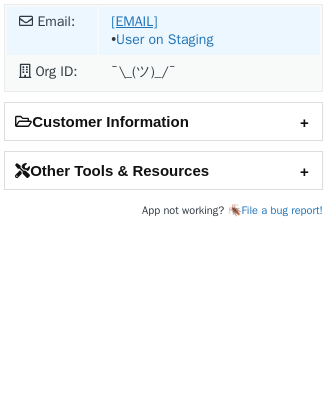 click on "sultanrustam188@icloud.com" at bounding box center [134, 21] 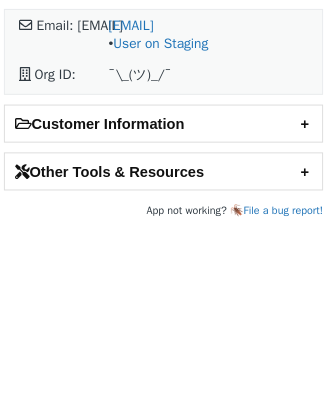 scroll, scrollTop: 0, scrollLeft: 0, axis: both 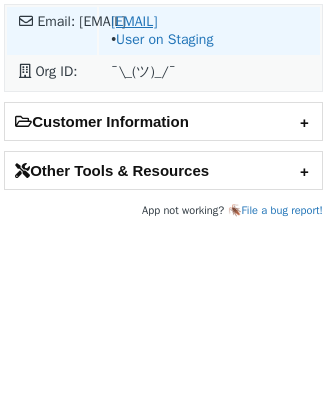 click on "[EMAIL]" at bounding box center (134, 21) 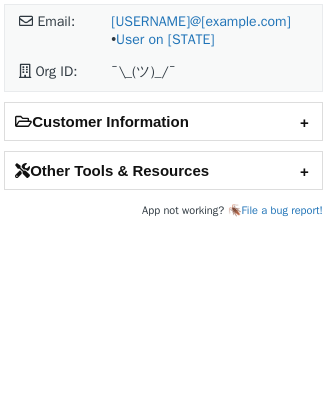 scroll, scrollTop: 0, scrollLeft: 0, axis: both 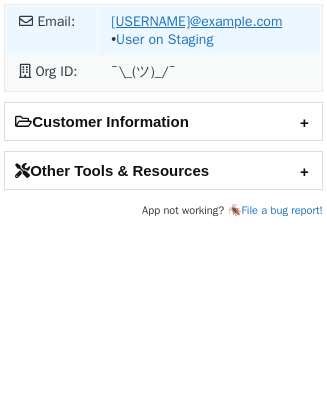 click on "[USERNAME]@example.com" at bounding box center [196, 21] 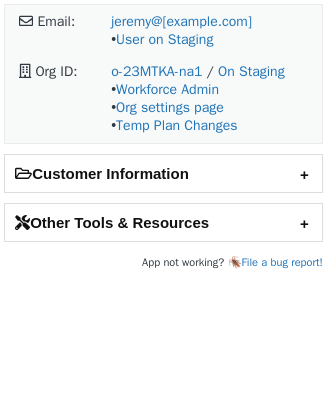 scroll, scrollTop: 0, scrollLeft: 0, axis: both 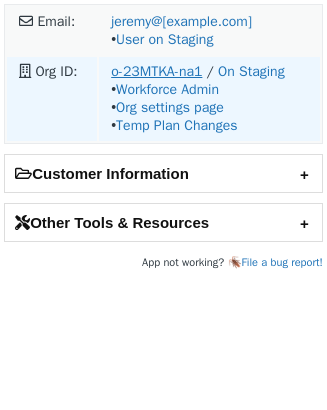 click on "o-23MTKA-na1" at bounding box center (156, 71) 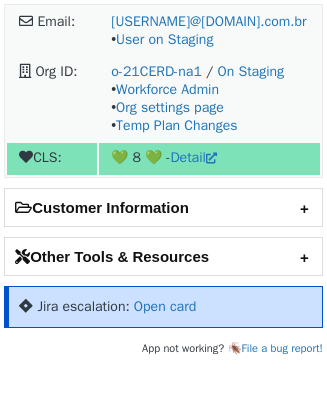 scroll, scrollTop: 0, scrollLeft: 0, axis: both 